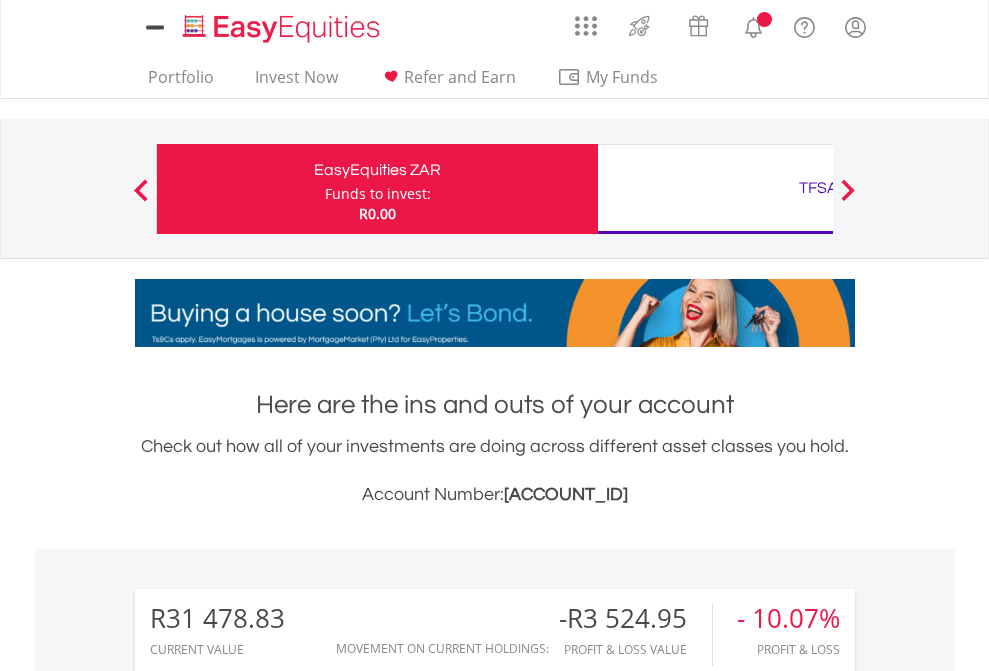 scroll, scrollTop: 0, scrollLeft: 0, axis: both 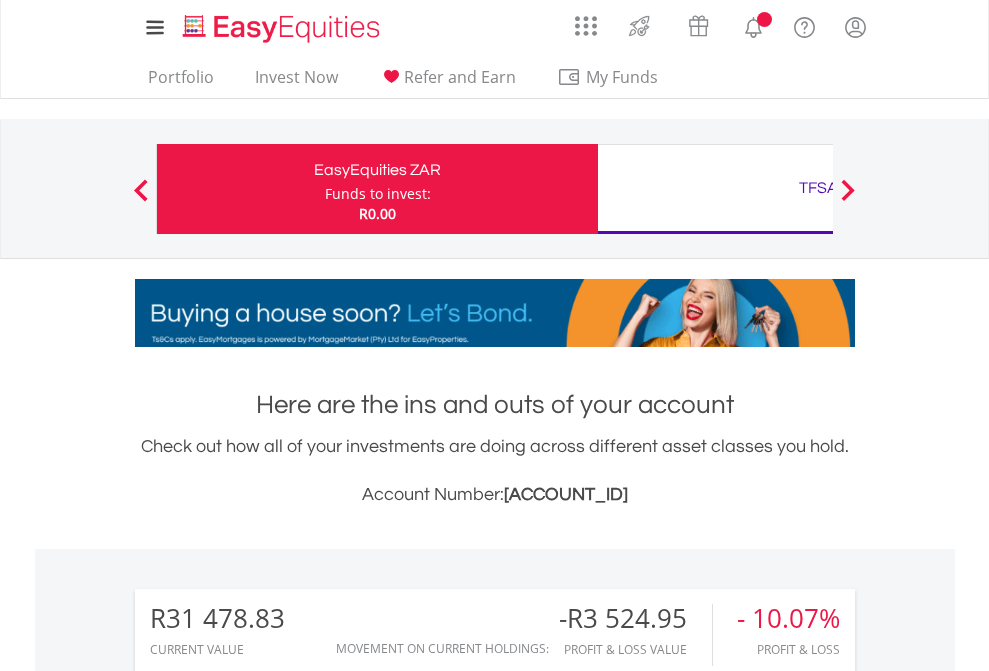 click on "Funds to invest:" at bounding box center (378, 194) 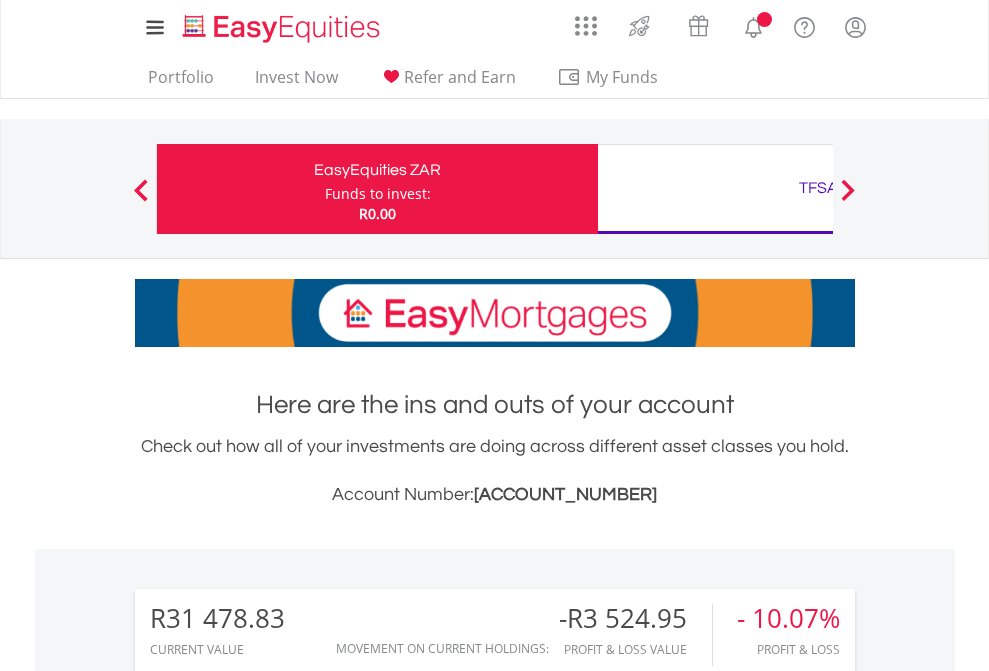 scroll, scrollTop: 671, scrollLeft: 0, axis: vertical 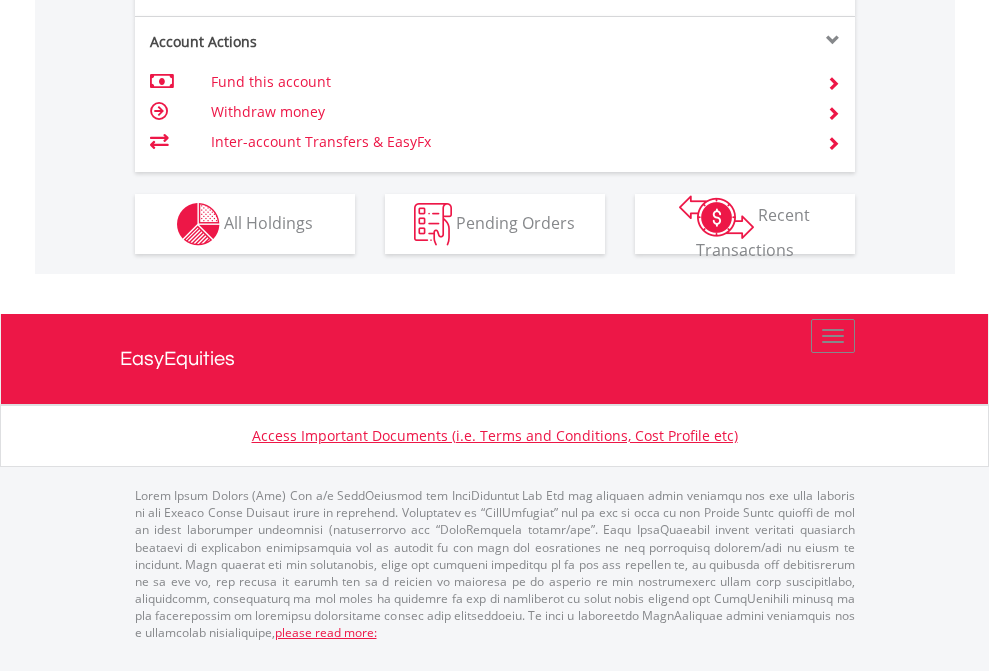 click on "Investment types" at bounding box center (706, -337) 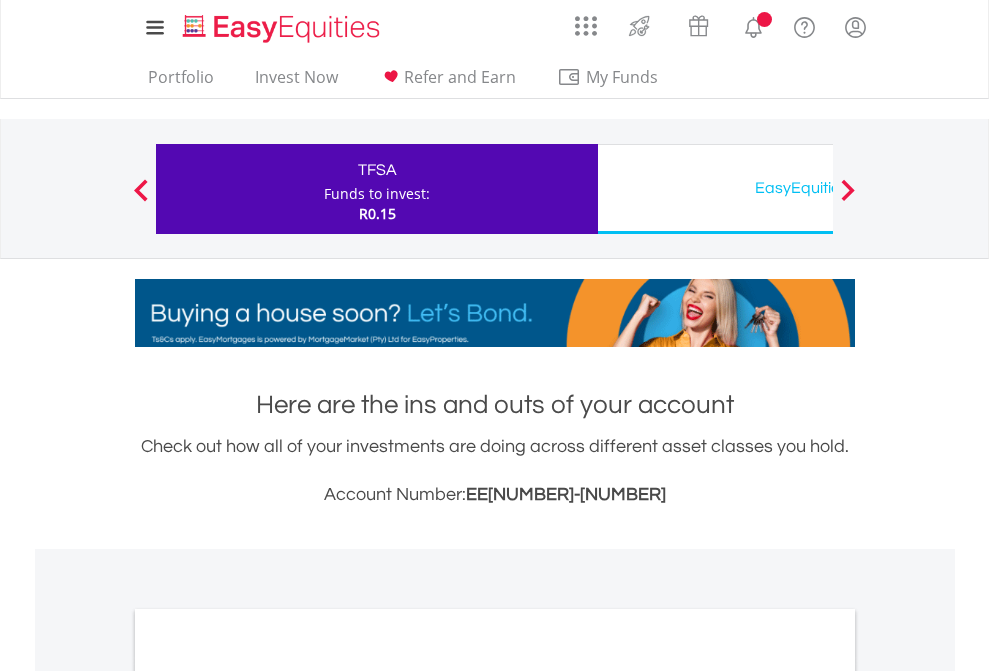scroll, scrollTop: 0, scrollLeft: 0, axis: both 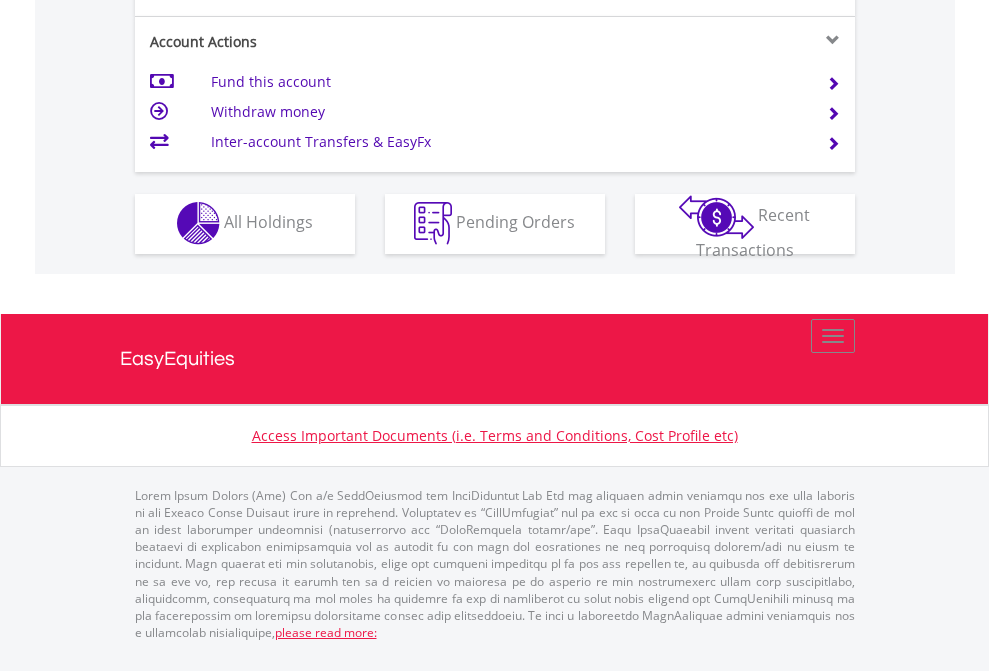 click on "Investment types" at bounding box center (706, -357) 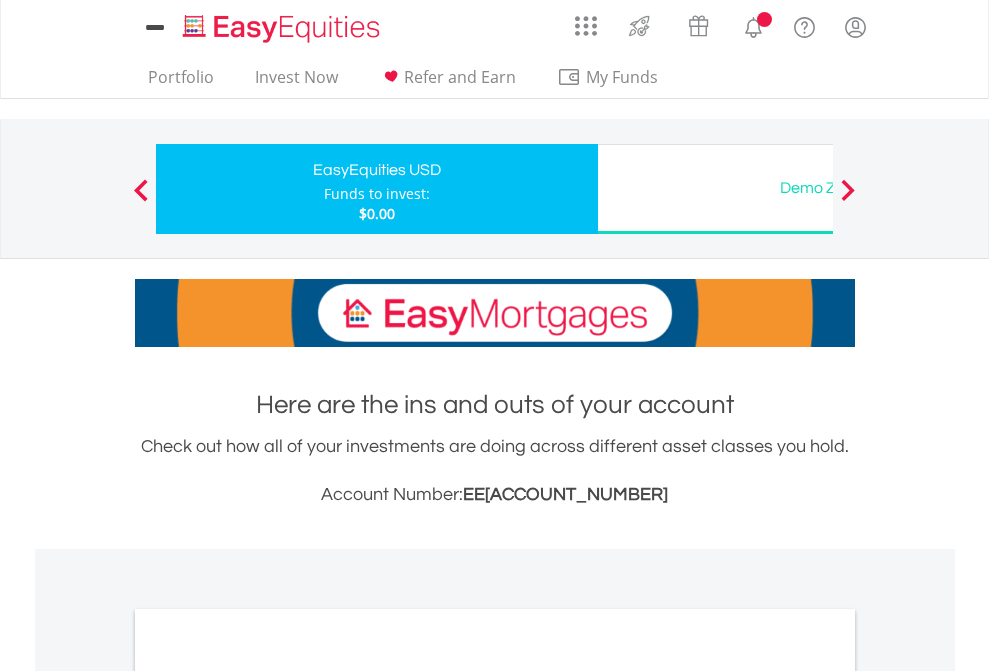 scroll, scrollTop: 0, scrollLeft: 0, axis: both 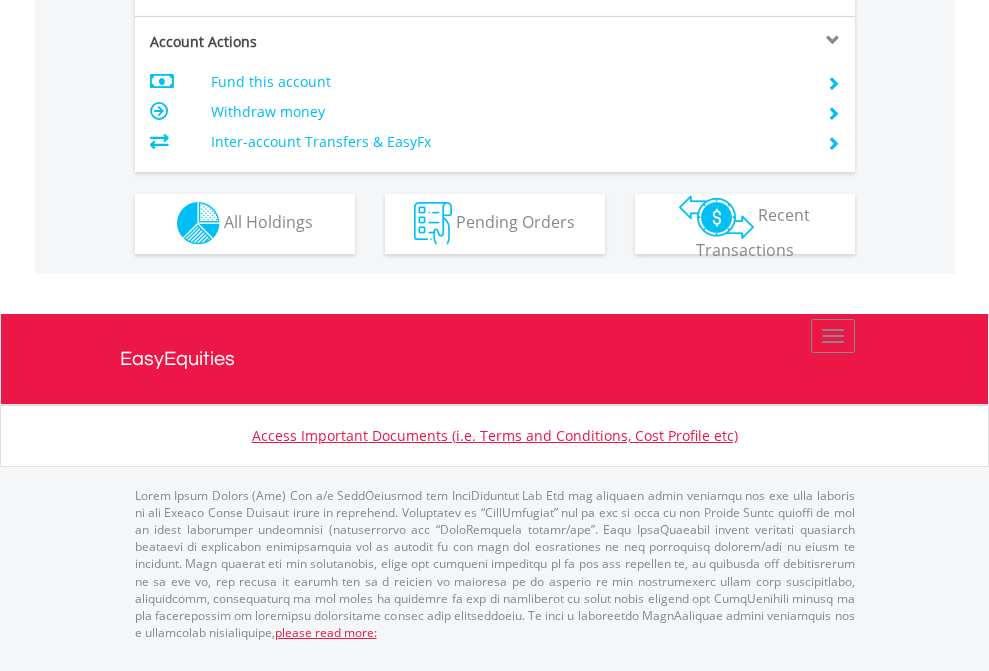 click on "Investment types" at bounding box center [706, -353] 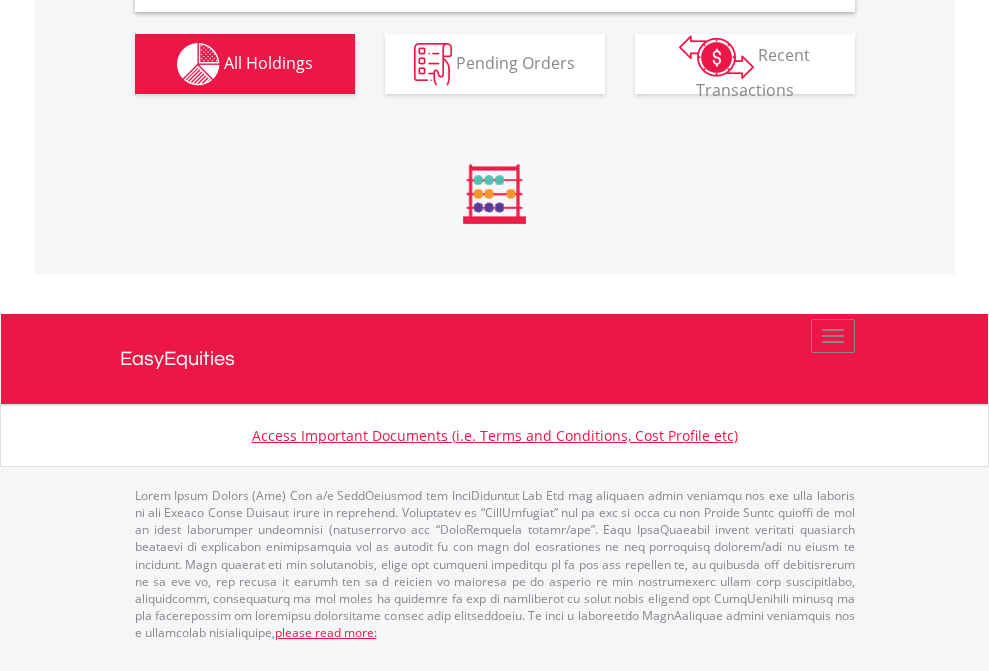 scroll, scrollTop: 1933, scrollLeft: 0, axis: vertical 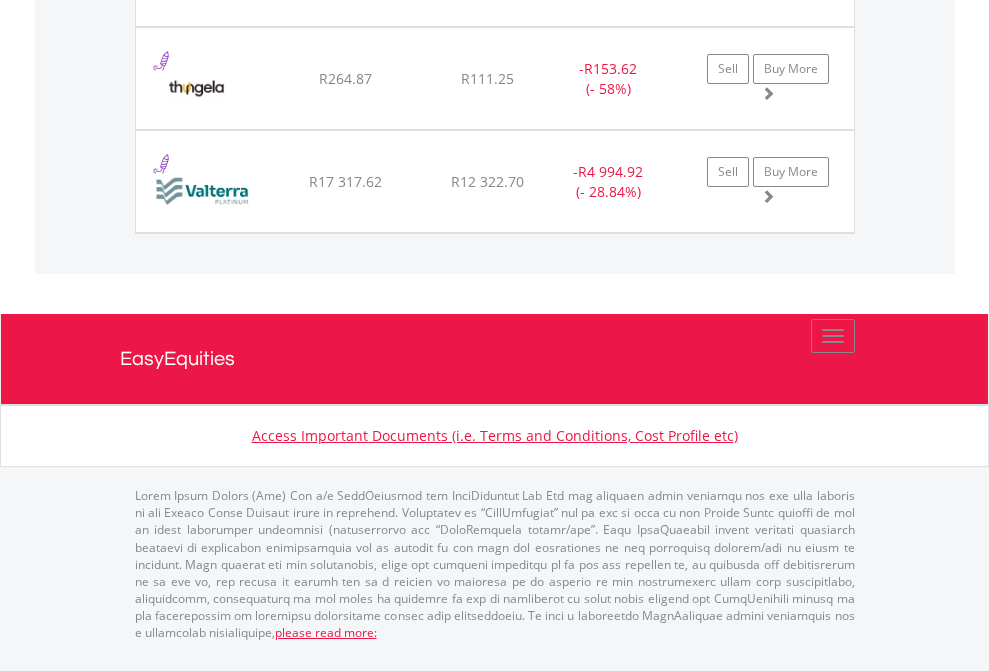 click on "TFSA" at bounding box center (818, -1277) 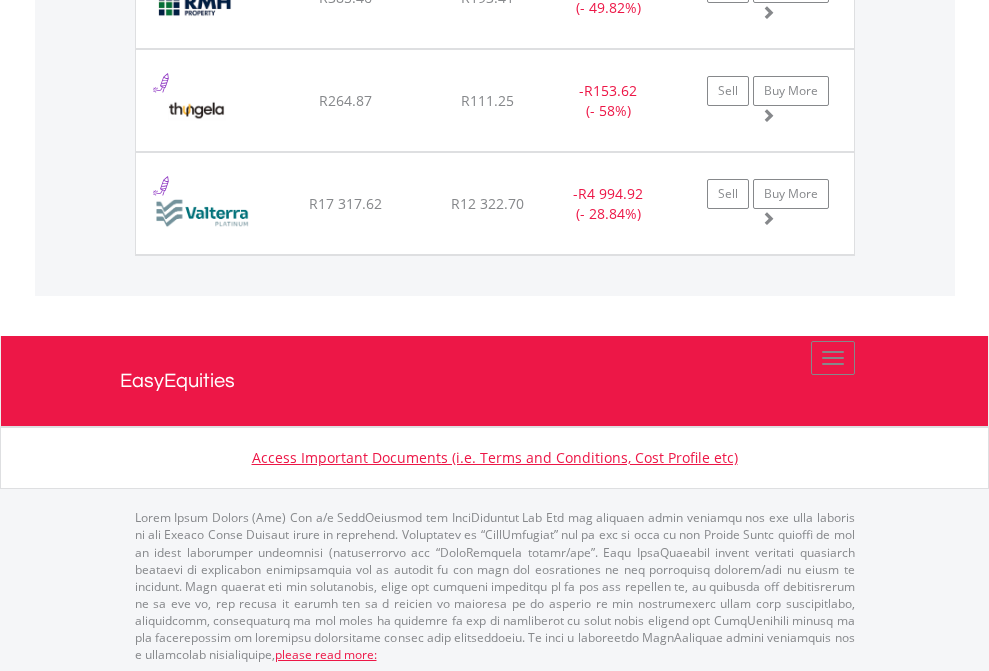 scroll, scrollTop: 144, scrollLeft: 0, axis: vertical 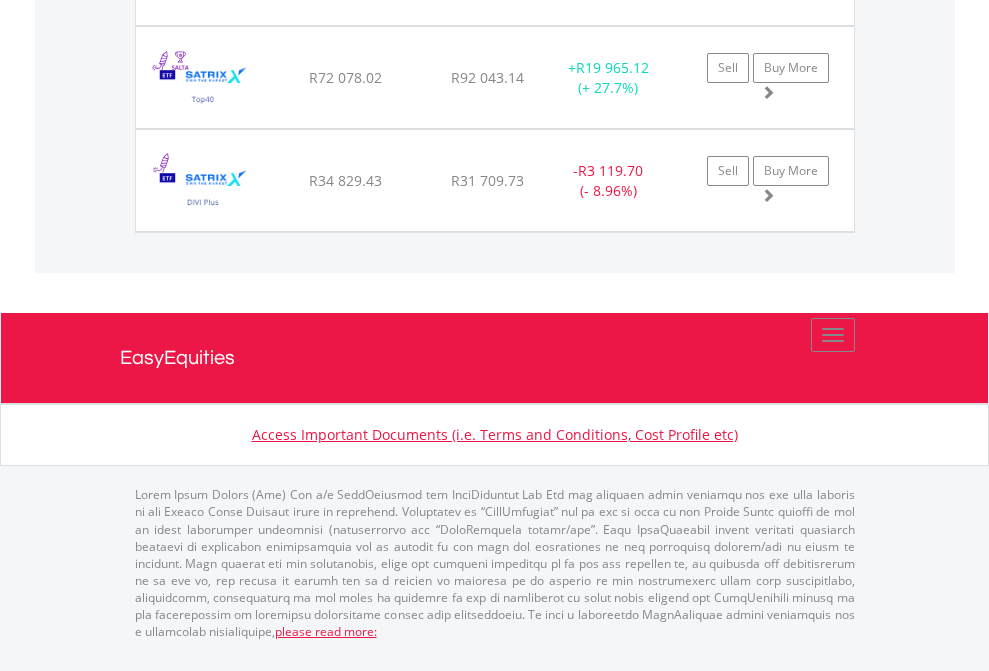 click on "EasyEquities USD" at bounding box center (818, -1625) 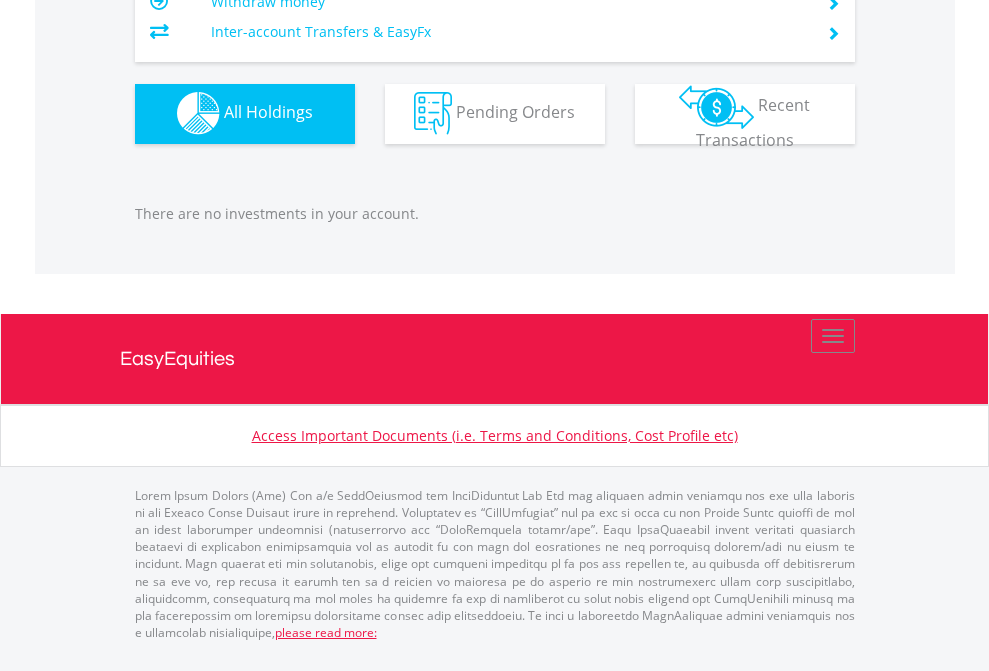 scroll, scrollTop: 1980, scrollLeft: 0, axis: vertical 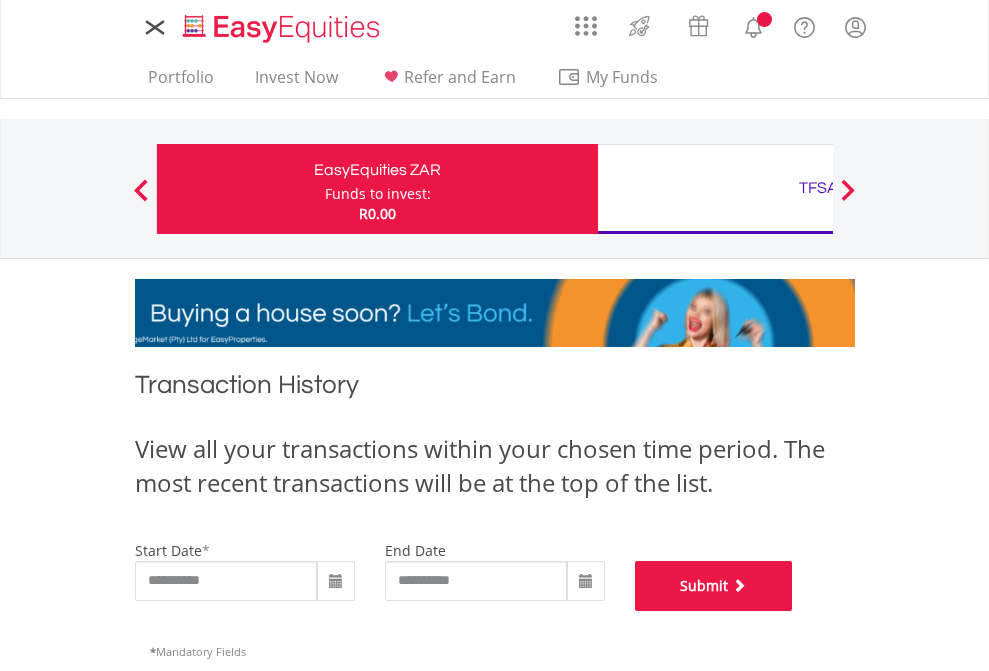 click on "Submit" at bounding box center (714, 586) 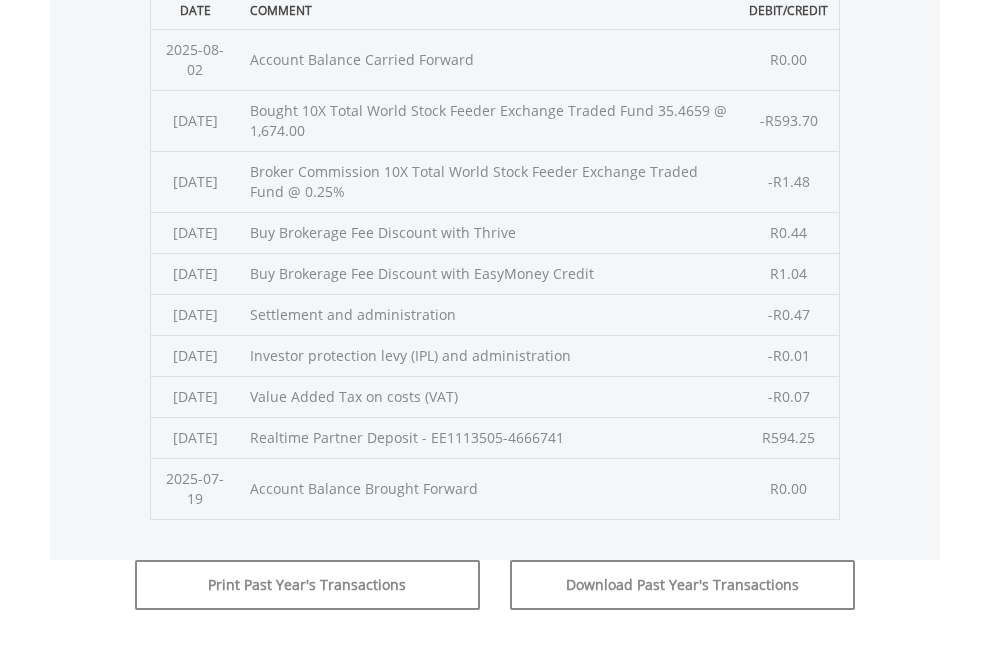 scroll, scrollTop: 811, scrollLeft: 0, axis: vertical 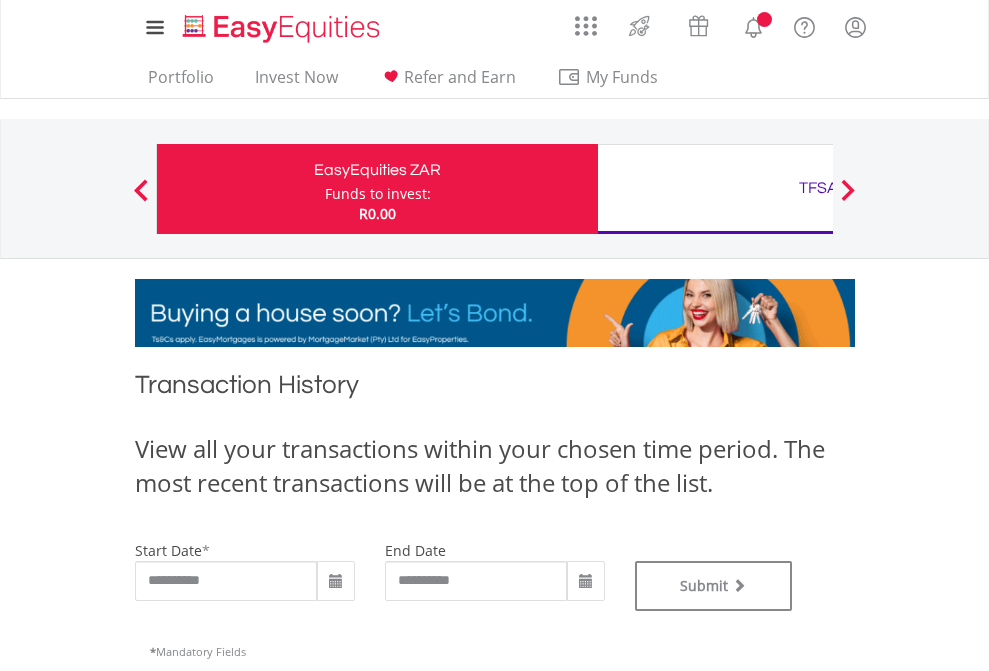 click on "TFSA" at bounding box center [818, 188] 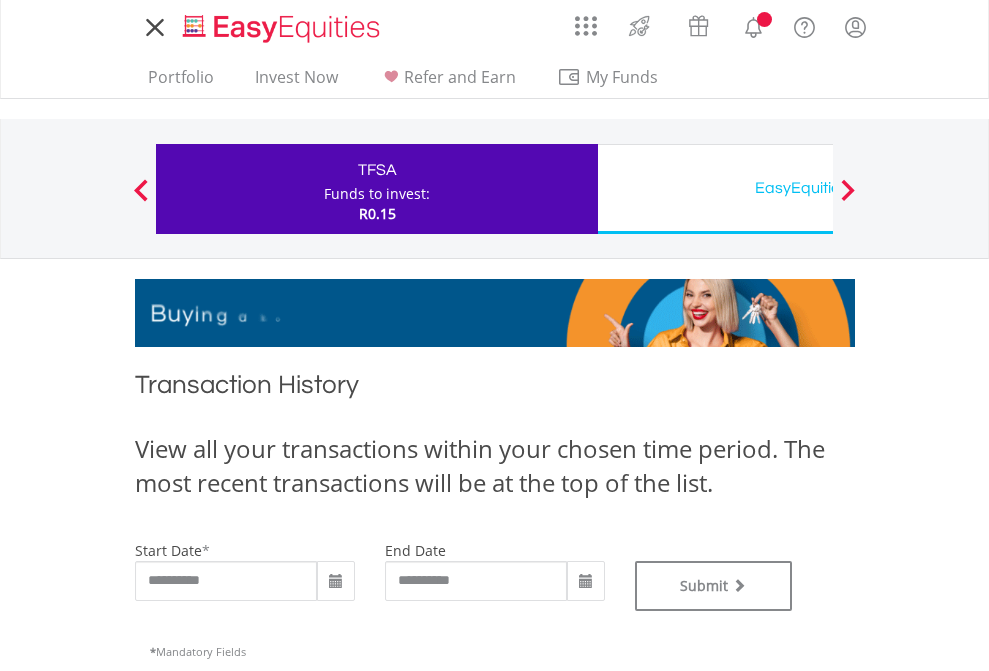 scroll, scrollTop: 0, scrollLeft: 0, axis: both 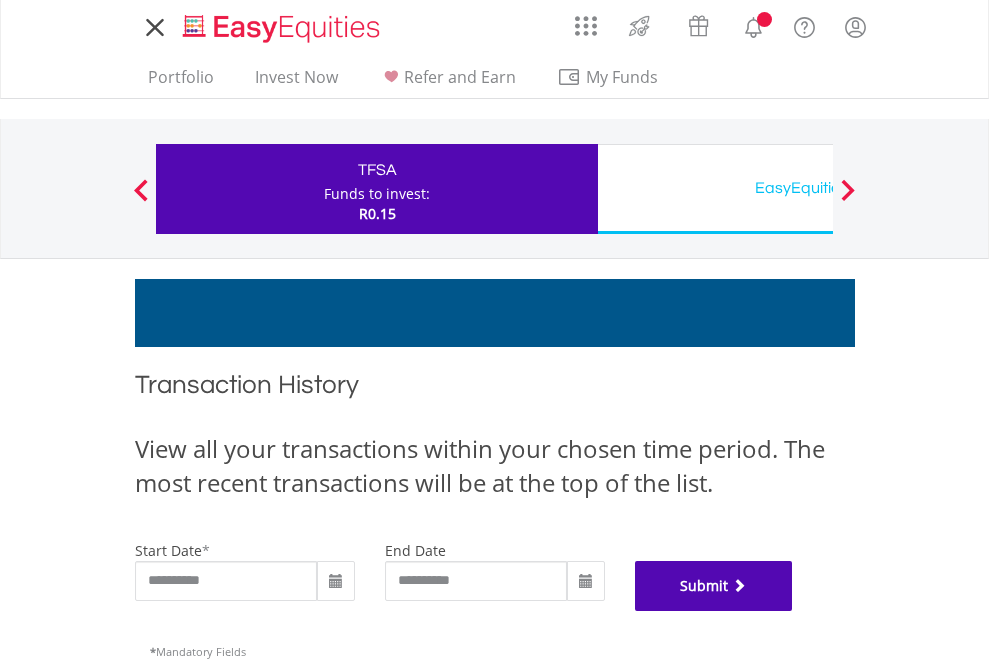 click on "Submit" at bounding box center [714, 586] 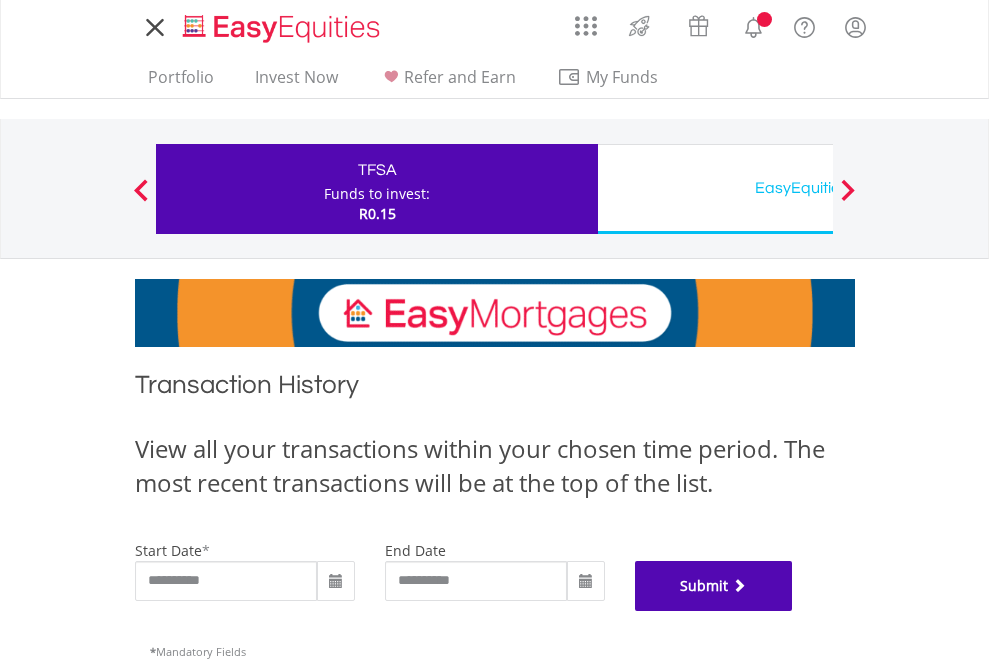 scroll, scrollTop: 811, scrollLeft: 0, axis: vertical 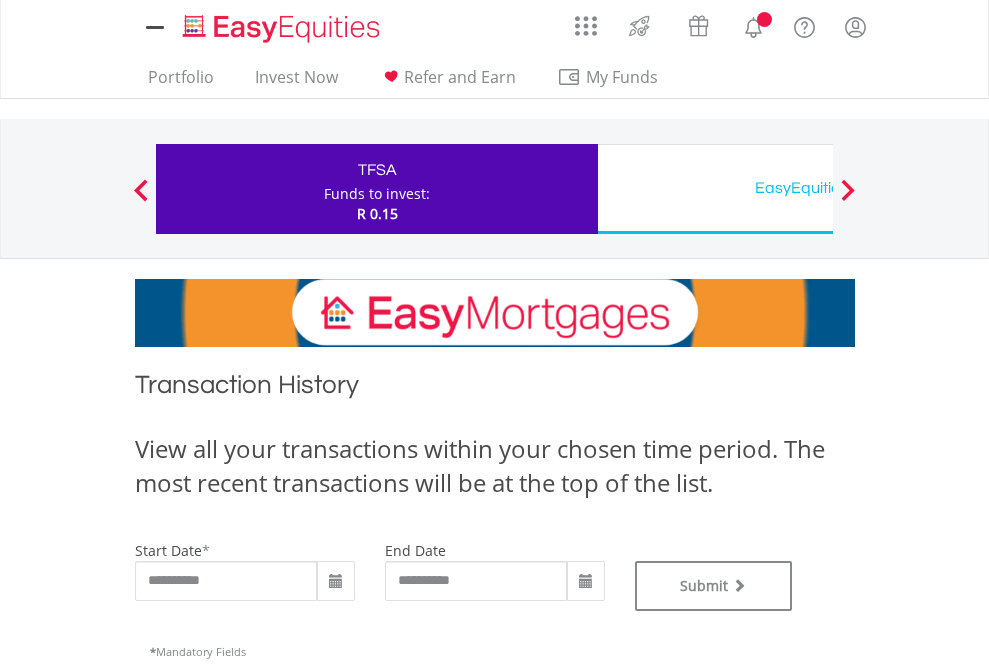 click on "EasyEquities USD" at bounding box center [818, 188] 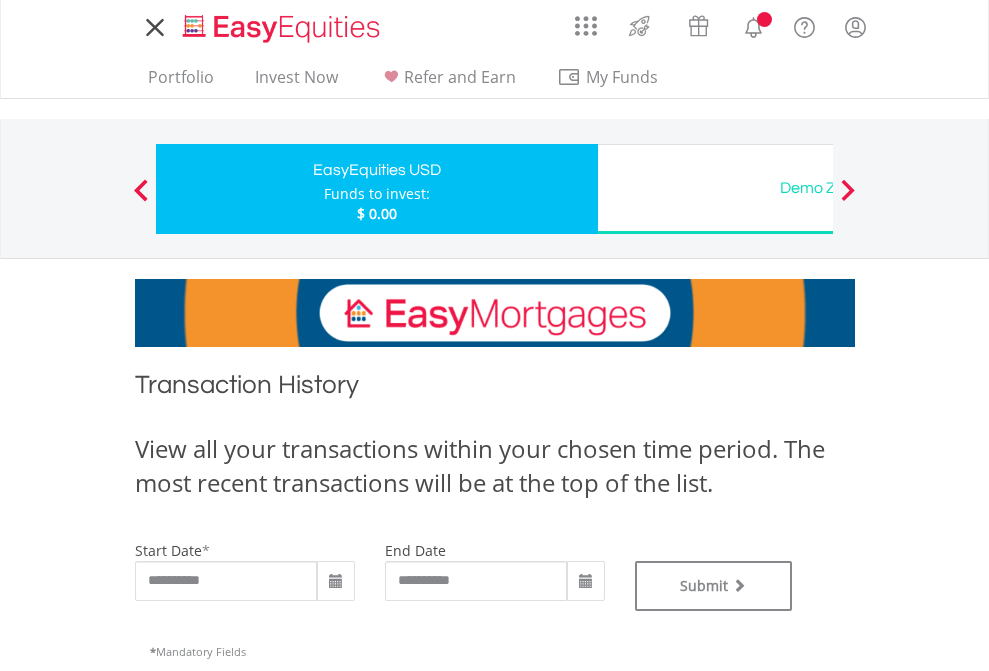 scroll, scrollTop: 0, scrollLeft: 0, axis: both 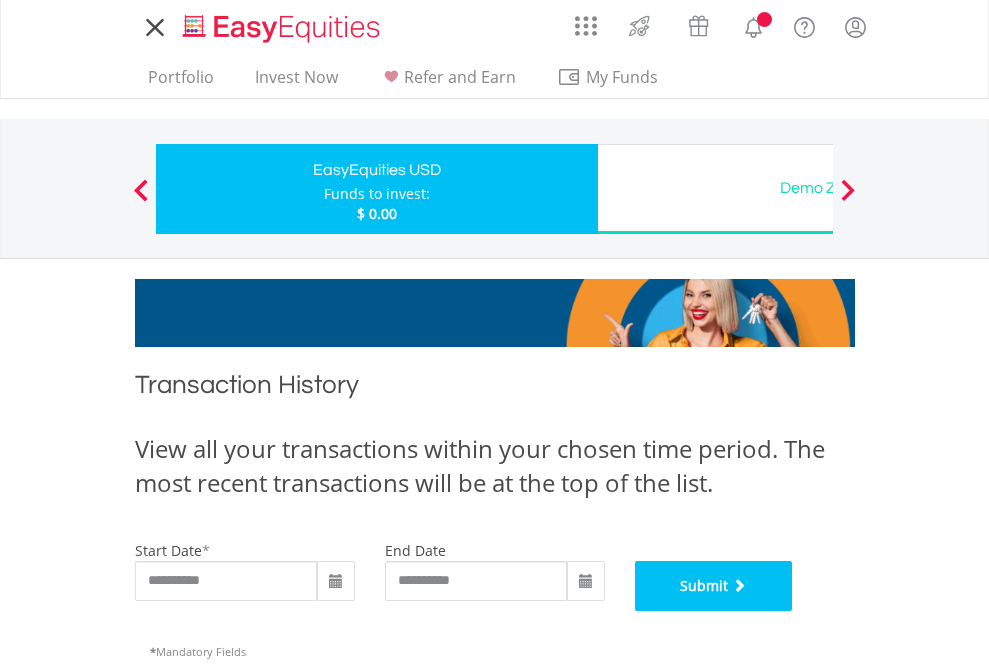 click on "Submit" at bounding box center (714, 586) 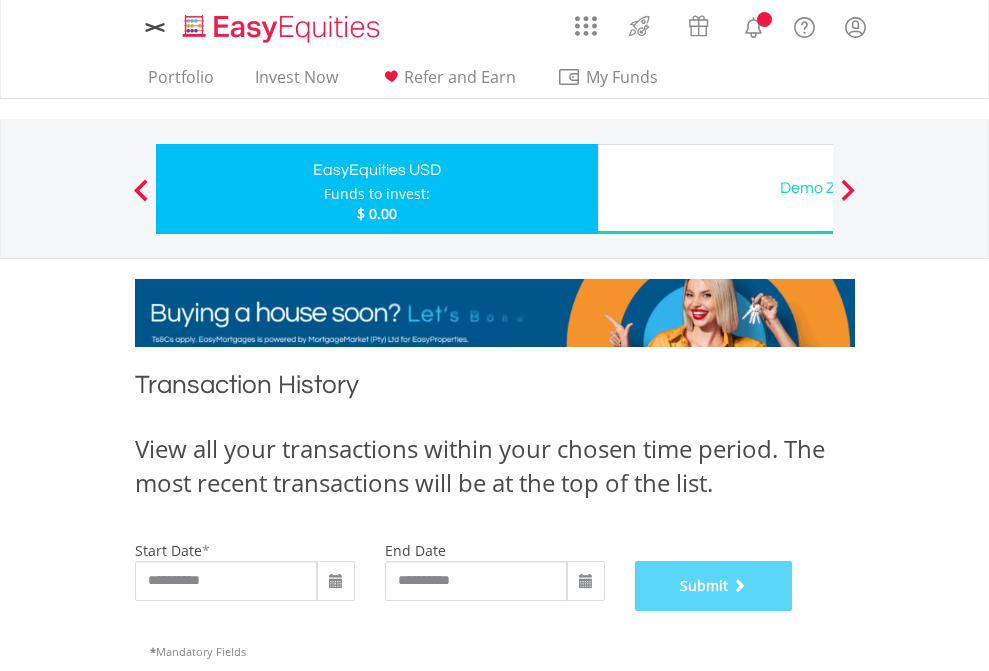 scroll, scrollTop: 811, scrollLeft: 0, axis: vertical 